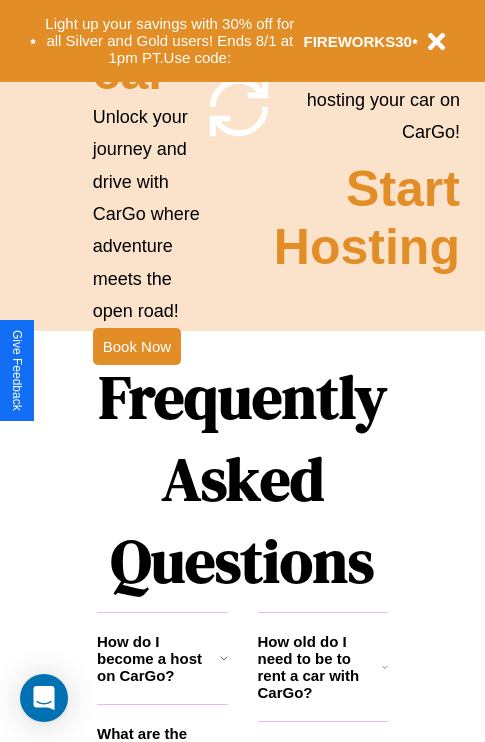 scroll, scrollTop: 2423, scrollLeft: 0, axis: vertical 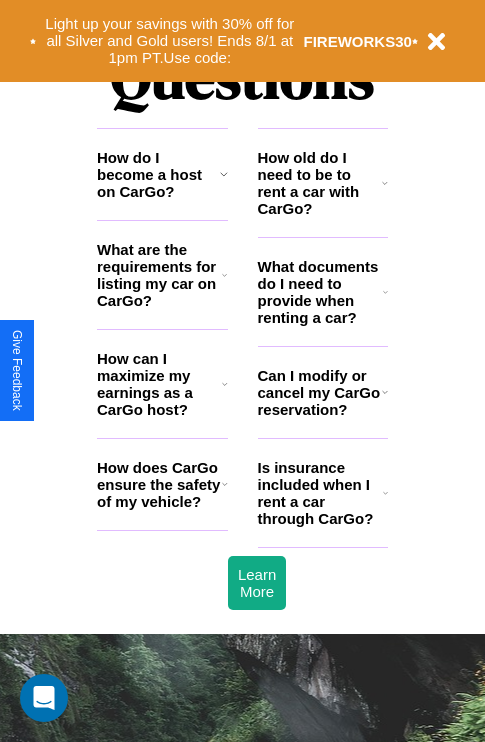 click on "Can I modify or cancel my CarGo reservation?" at bounding box center [320, 392] 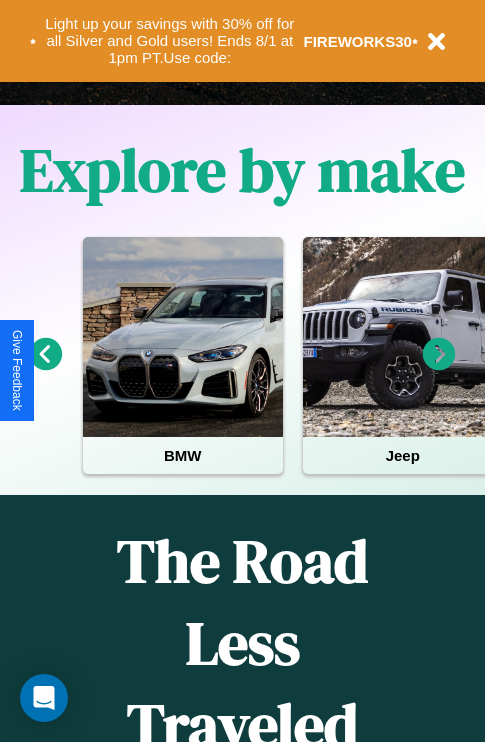 scroll, scrollTop: 308, scrollLeft: 0, axis: vertical 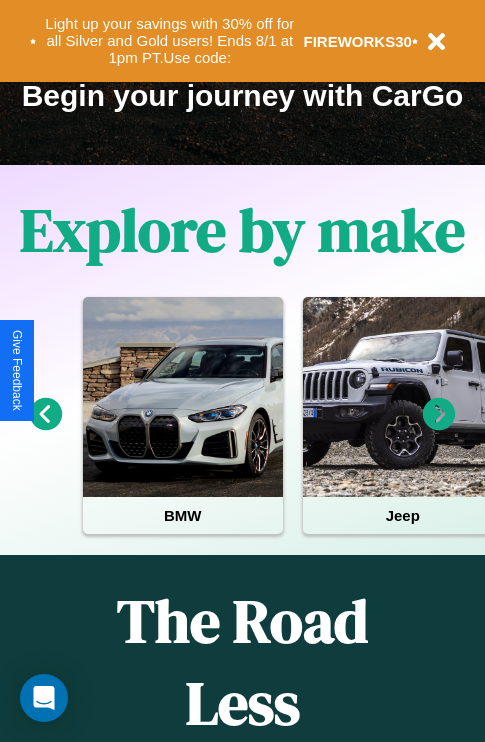 click 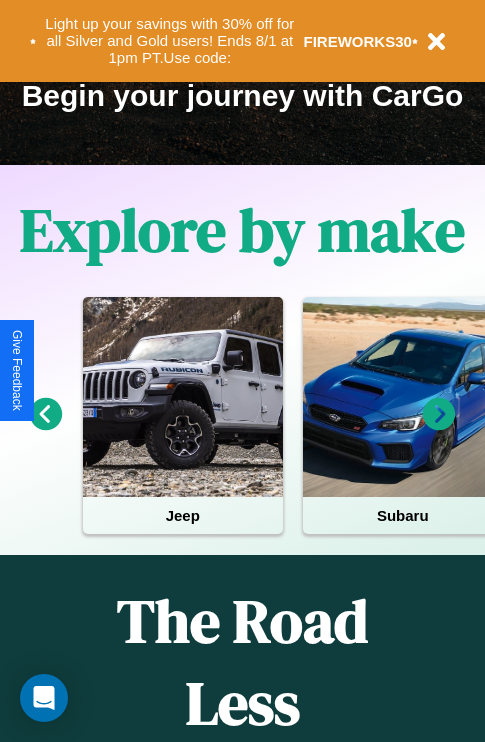 click 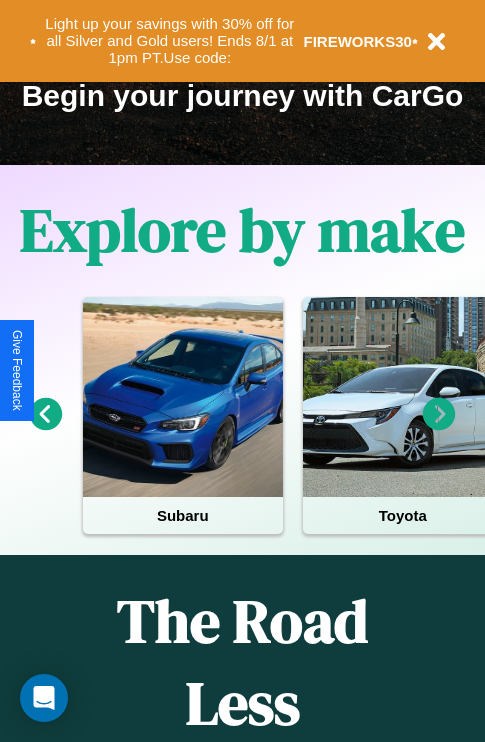 click 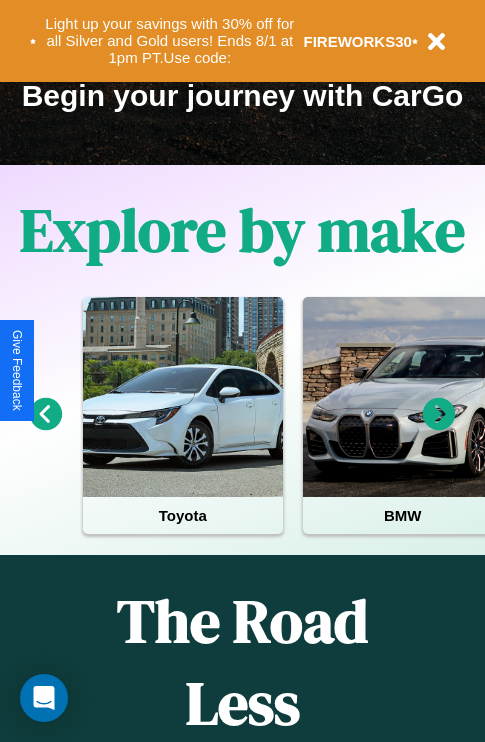 click 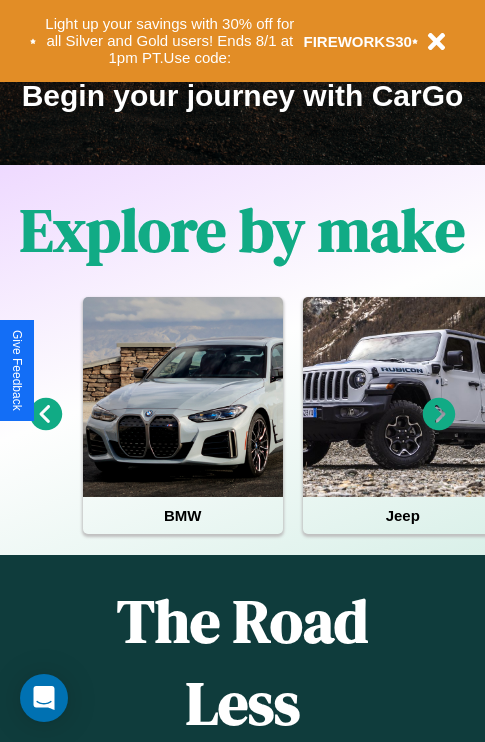 click 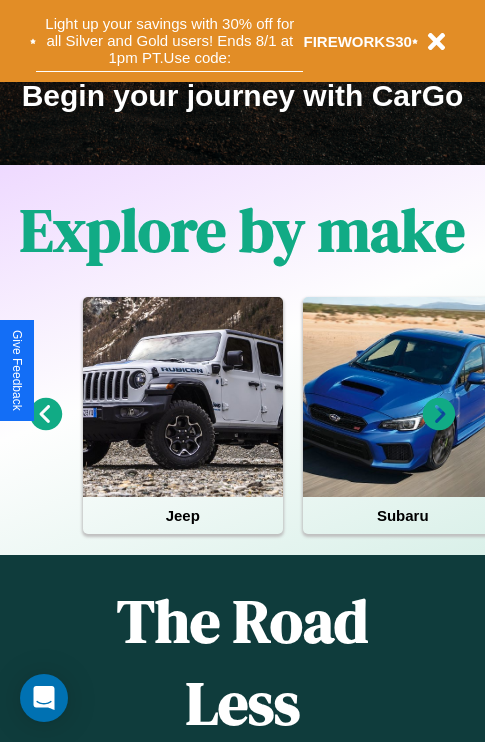 click on "Light up your savings with 30% off for all Silver and Gold users! Ends 8/1 at 1pm PT.  Use code:" at bounding box center (169, 41) 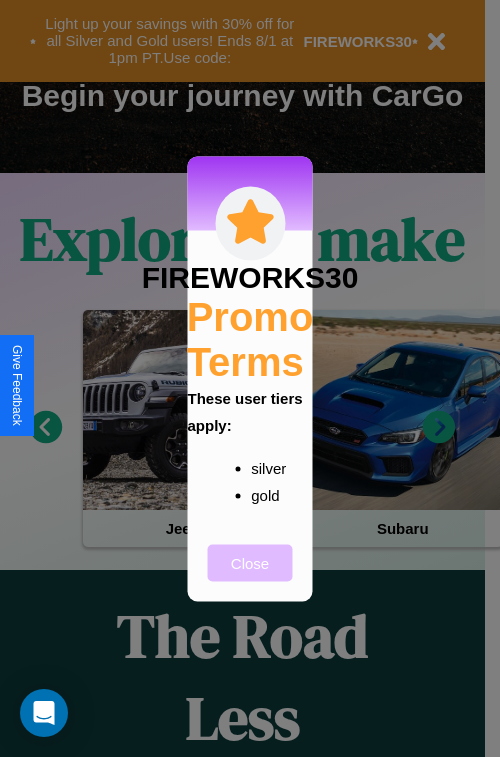 click on "Close" at bounding box center [250, 562] 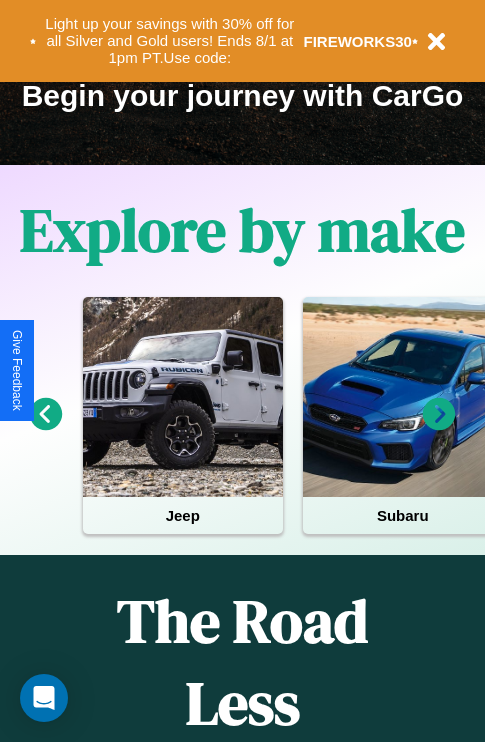 scroll, scrollTop: 0, scrollLeft: 0, axis: both 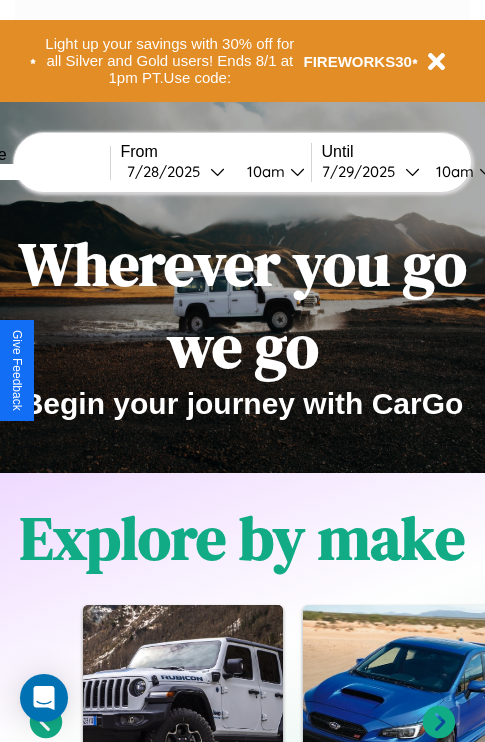 click at bounding box center (35, 172) 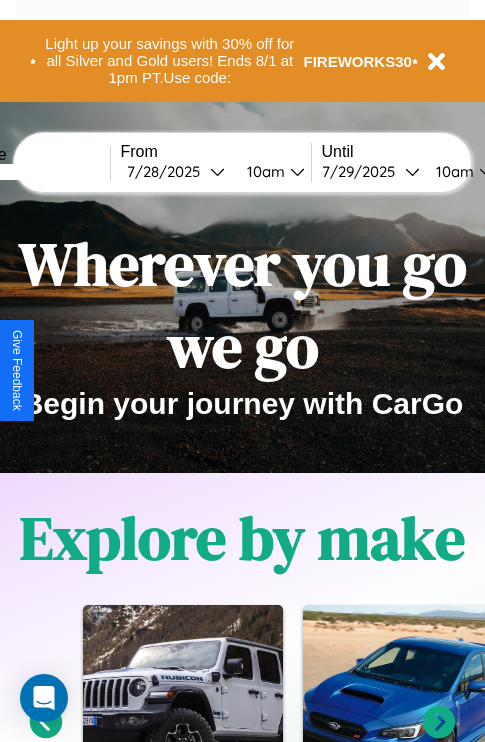 type on "****" 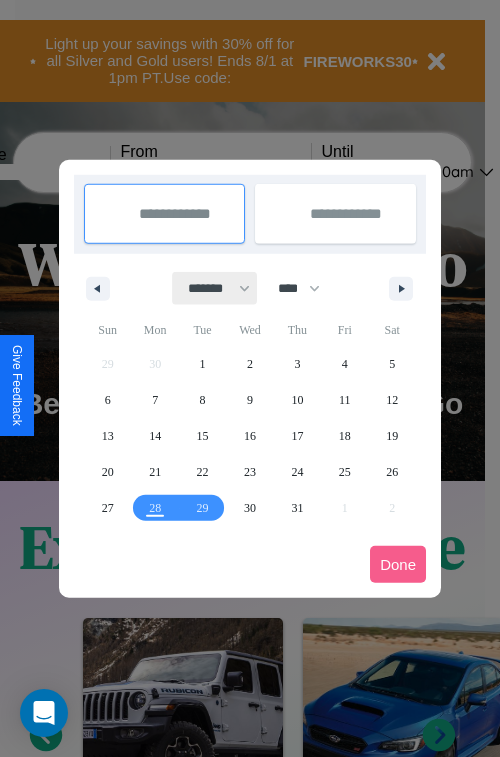 click on "******* ******** ***** ***** *** **** **** ****** ********* ******* ******** ********" at bounding box center (215, 288) 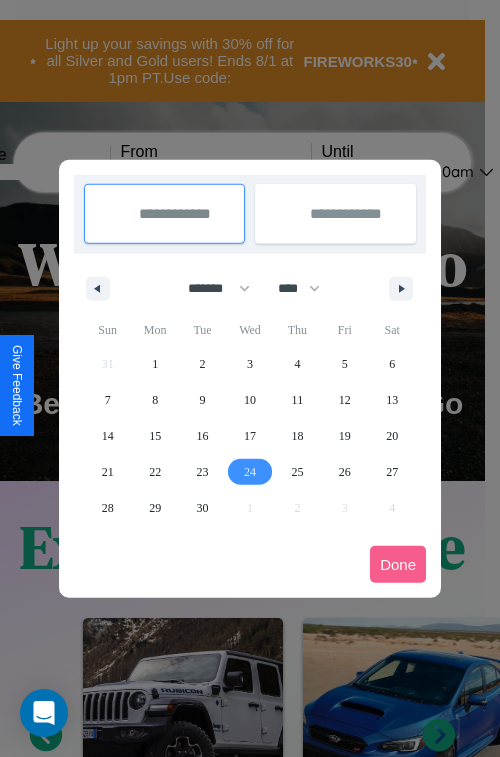 click on "24" at bounding box center (250, 472) 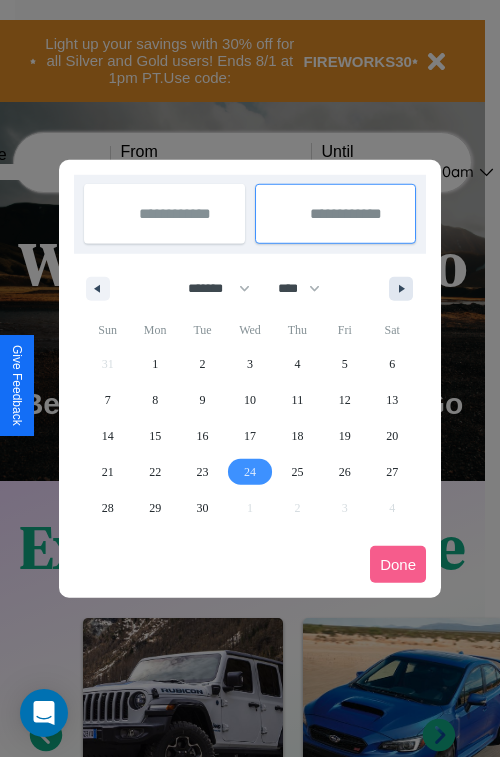 click at bounding box center (405, 289) 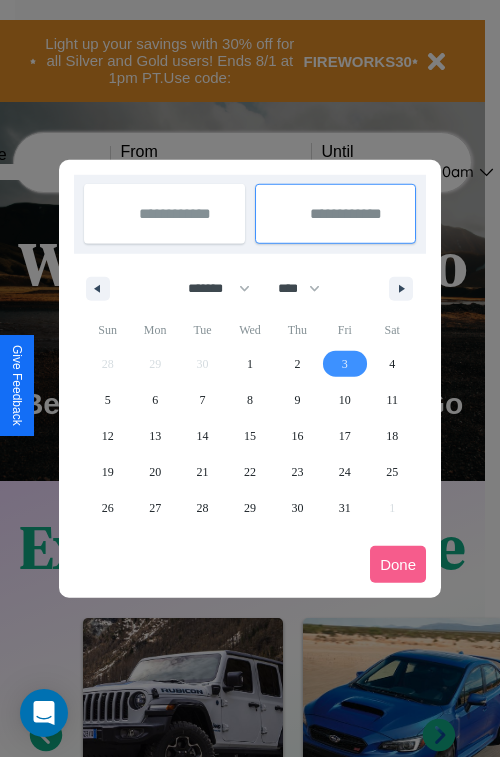 click on "3" at bounding box center [345, 364] 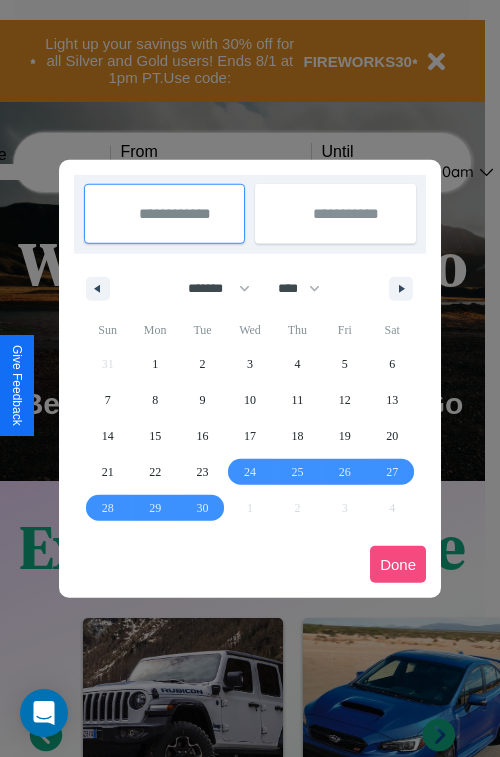click on "Done" at bounding box center (398, 564) 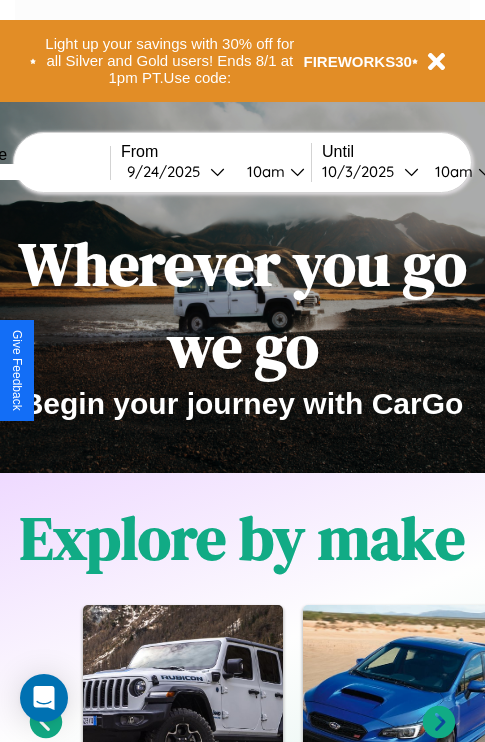 scroll, scrollTop: 0, scrollLeft: 76, axis: horizontal 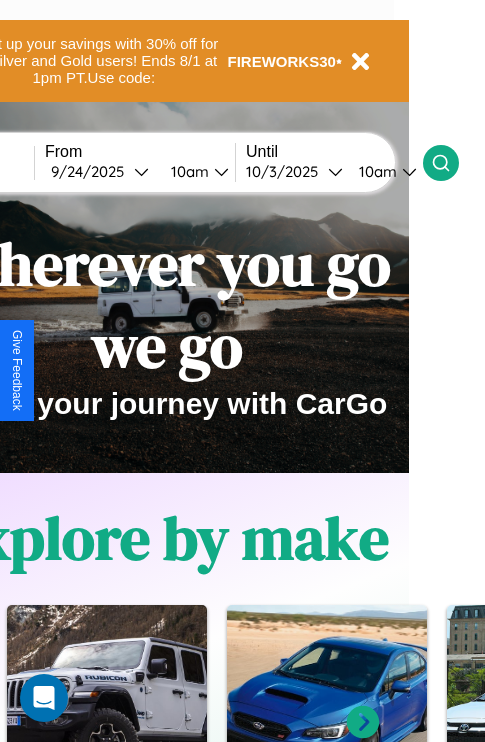 click 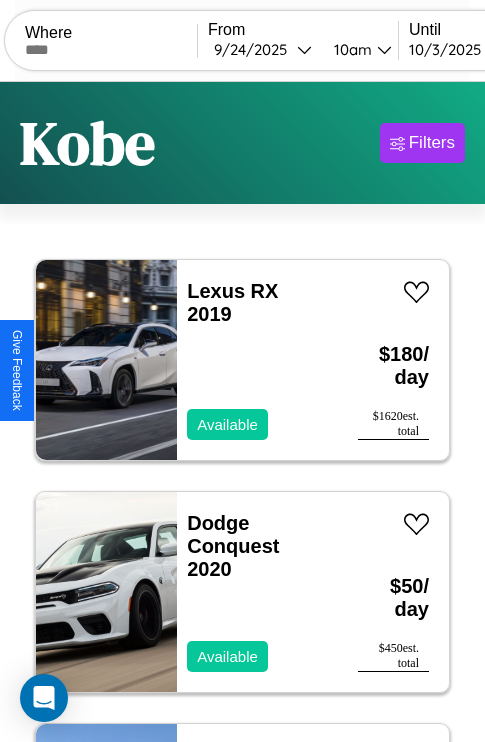 scroll, scrollTop: 79, scrollLeft: 0, axis: vertical 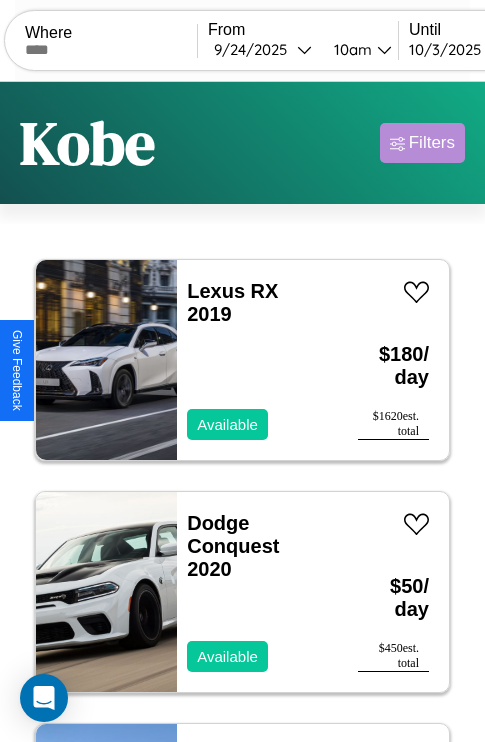 click on "Filters" at bounding box center [432, 143] 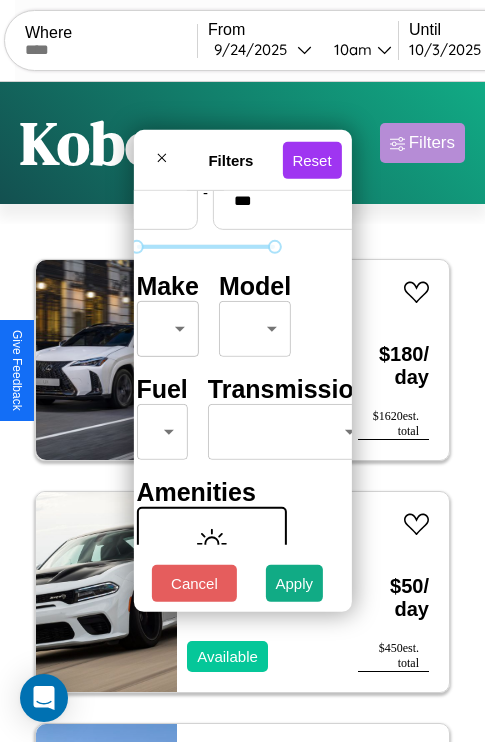 scroll, scrollTop: 162, scrollLeft: 63, axis: both 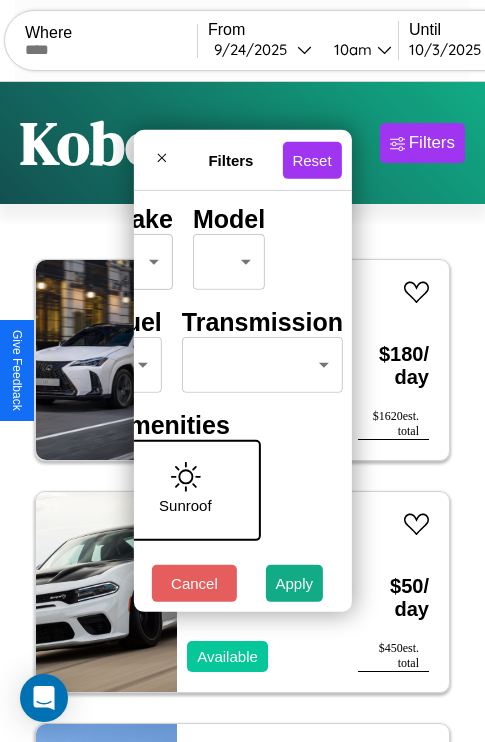 click on "CarGo Where From [DATE] [TIME] Until [DATE] [TIME] Become a Host Login Sign Up [CITY] Filters 22  cars in this area These cars can be picked up in this city. Lexus   RX   2019 Available $ 180  / day $ 1620  est. total Dodge   Conquest   2020 Available $ 50  / day $ 450  est. total Volkswagen   Vanagon   2019 Available $ 200  / day $ 1800  est. total Ferrari   458 Italia   2022 Available $ 100  / day $ 900  est. total Lamborghini   Revuelto   2021 Available $ 130  / day $ 1170  est. total Lincoln   MKX   2020 Available $ 70  / day $ 630  est. total BMW   335i   2014 Available $ 50  / day $ 450  est. total Tesla   Model S   2014 Available $ 150  / day $ 1350  est. total Fiat   500e   2016 Available $ 170  / day $ 1530  est. total Aston Martin   DB12   2023 Available $ 200  / day $ 1800  est. total GMC   WHL   2017 Available $ 70  / day $ 630  est. total Volvo   BRH   2017 Available $ 50  / day $ 450  est. total Volvo   BRH   2020 Unavailable $ 50  / day $ 450  est. total Volkswagen   EuroVan   2019 $ 70" at bounding box center (242, 412) 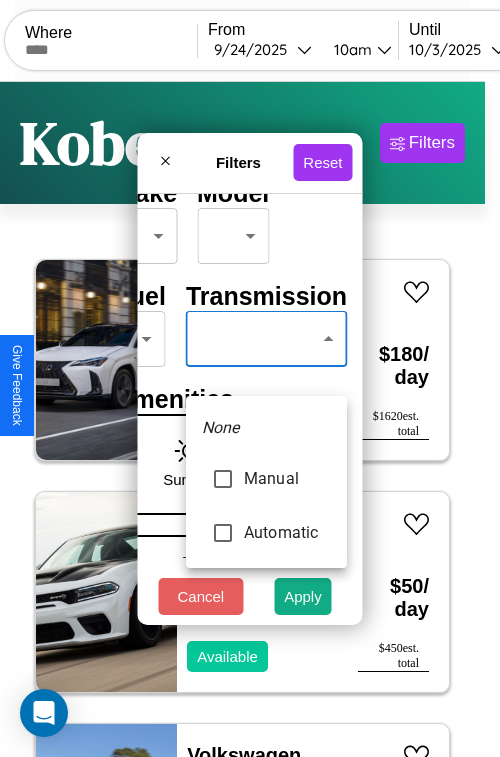 type on "******" 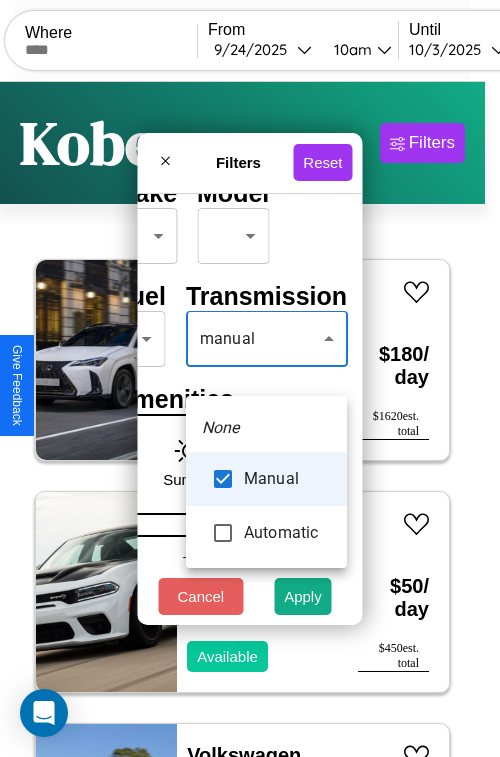 click at bounding box center (250, 378) 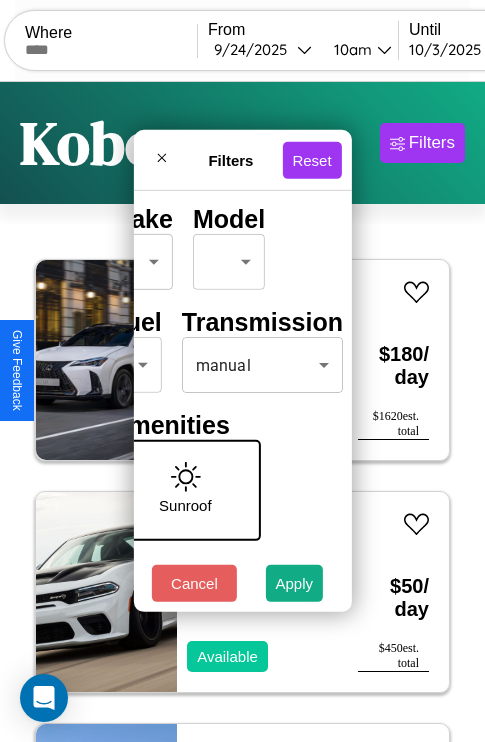 scroll, scrollTop: 0, scrollLeft: 124, axis: horizontal 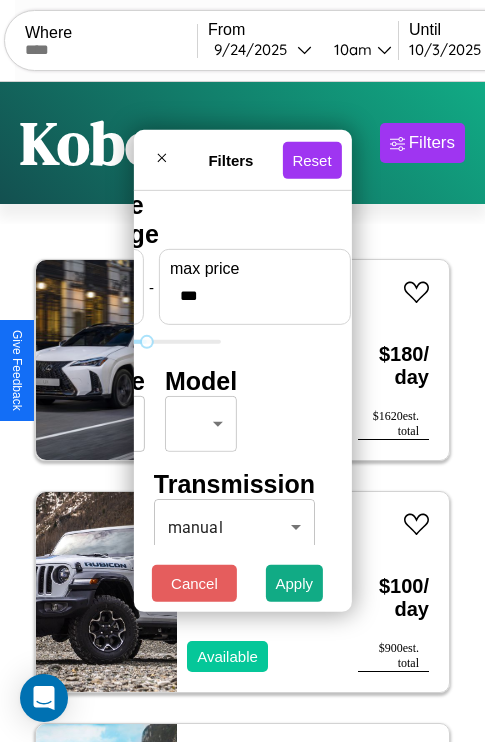 type on "***" 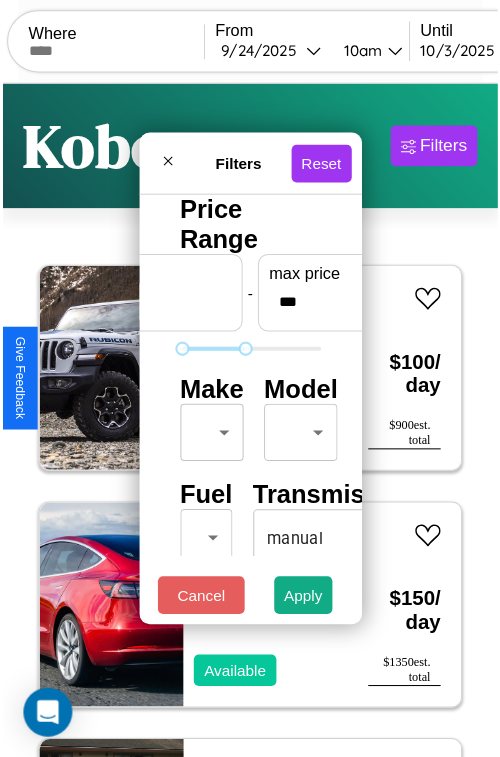 scroll, scrollTop: 59, scrollLeft: 0, axis: vertical 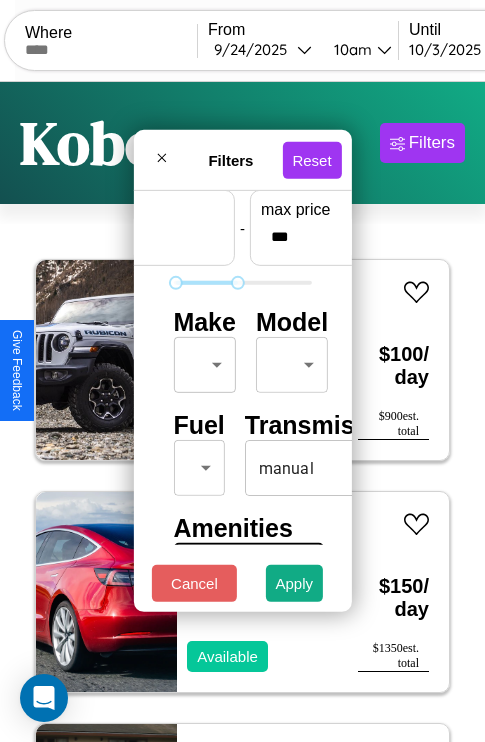 type on "**" 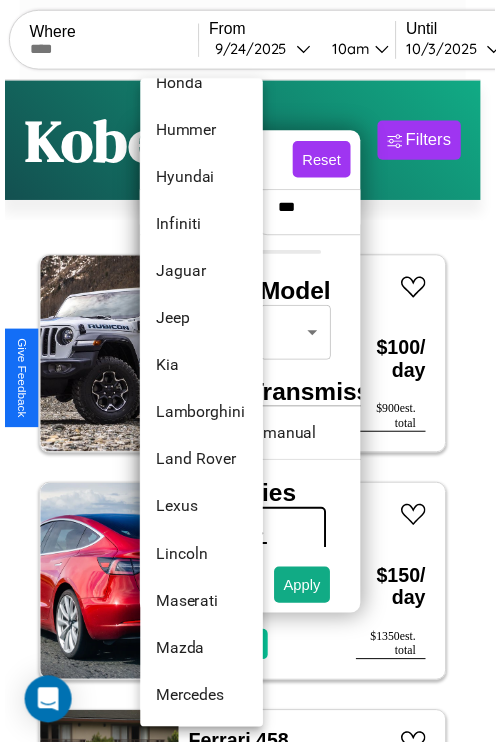 scroll, scrollTop: 806, scrollLeft: 0, axis: vertical 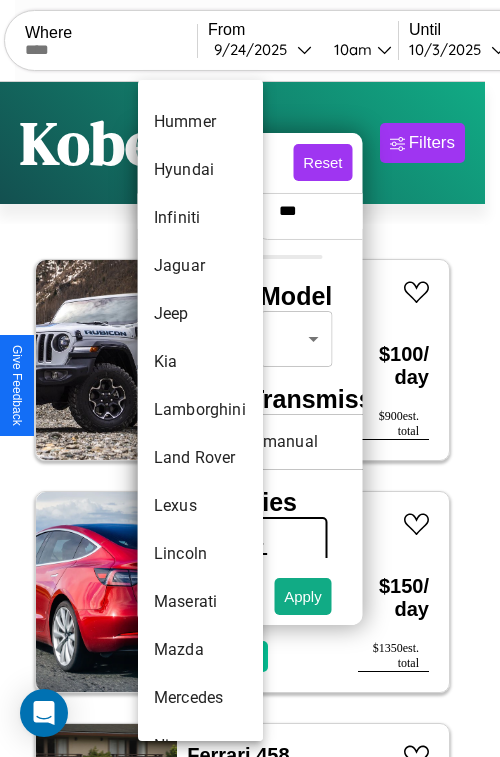 click on "Lamborghini" at bounding box center [200, 410] 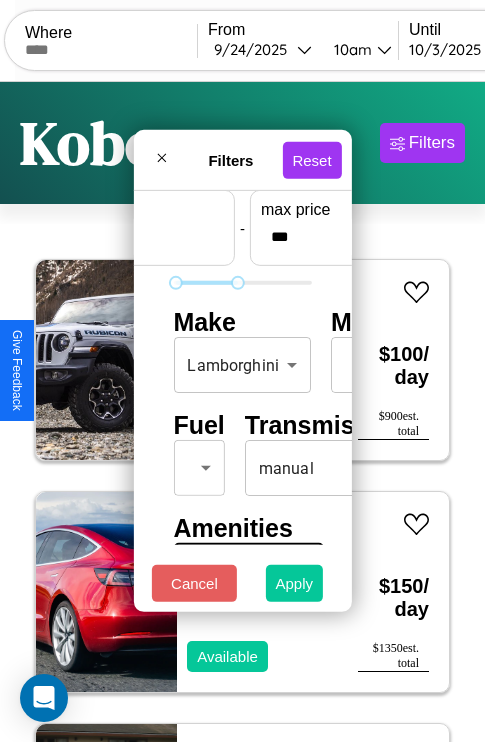 click on "Apply" at bounding box center (295, 583) 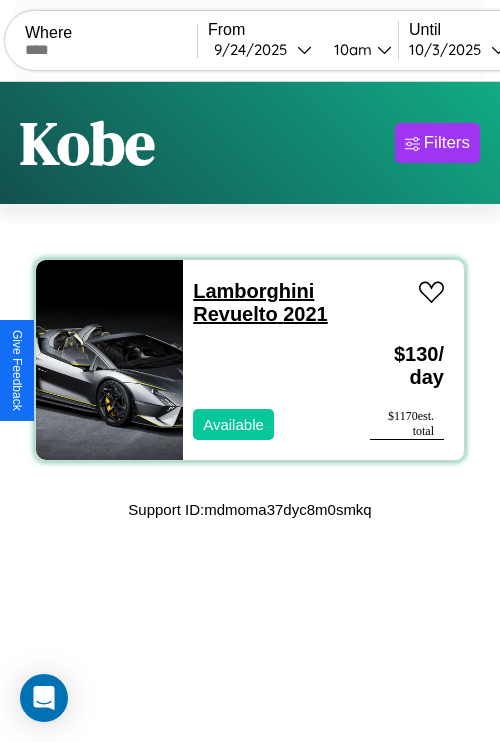 click on "Lamborghini   Revuelto   2021" at bounding box center [260, 302] 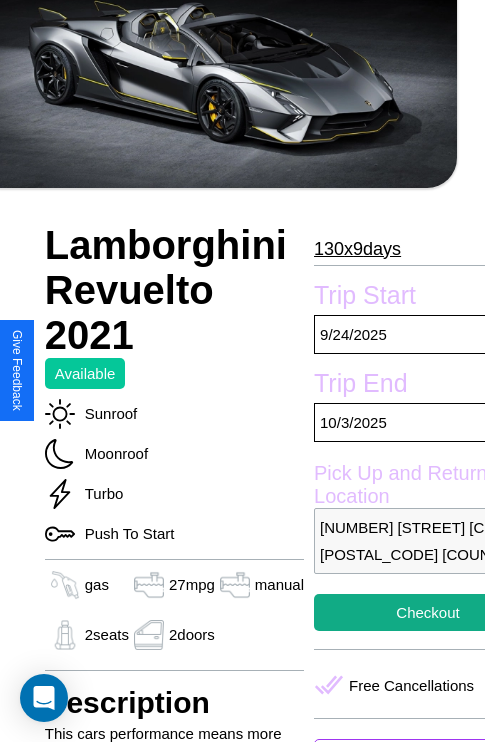 scroll, scrollTop: 408, scrollLeft: 68, axis: both 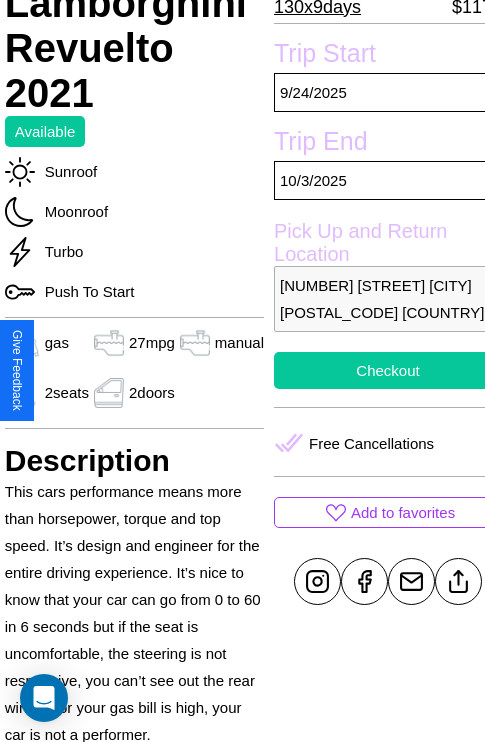 click on "Checkout" at bounding box center (388, 370) 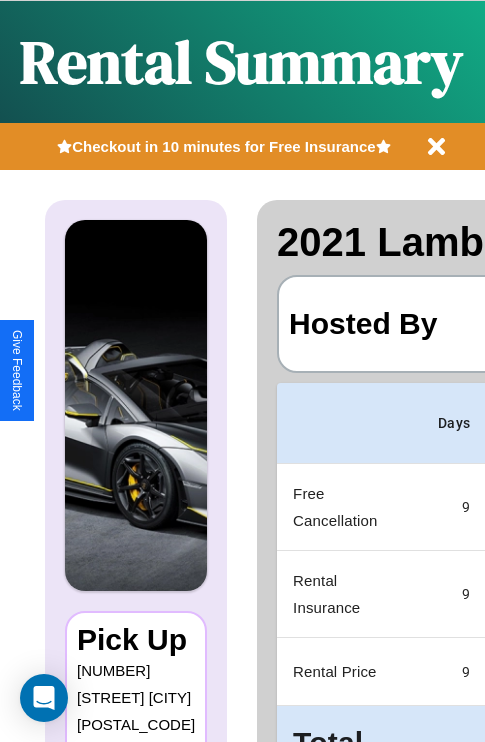 scroll, scrollTop: 106, scrollLeft: 0, axis: vertical 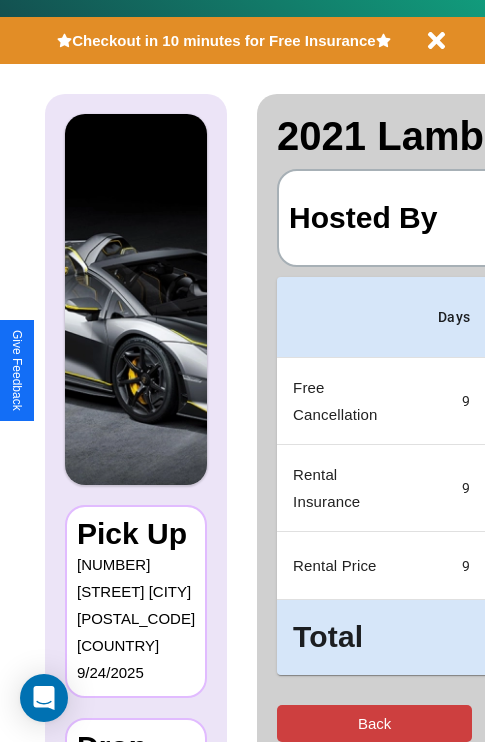 click on "Back" at bounding box center (374, 723) 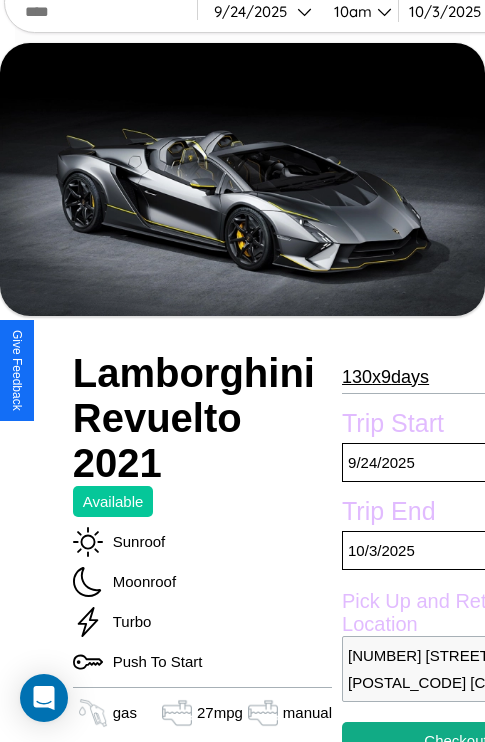 scroll, scrollTop: 44, scrollLeft: 0, axis: vertical 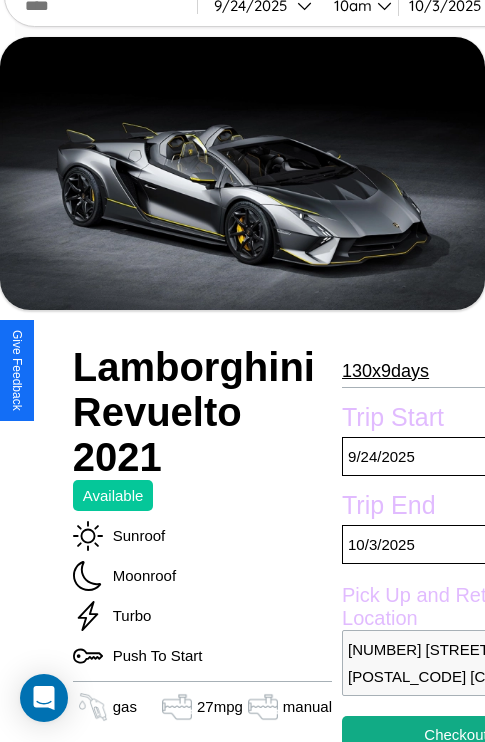 click on "130 x 9 days" at bounding box center (385, 371) 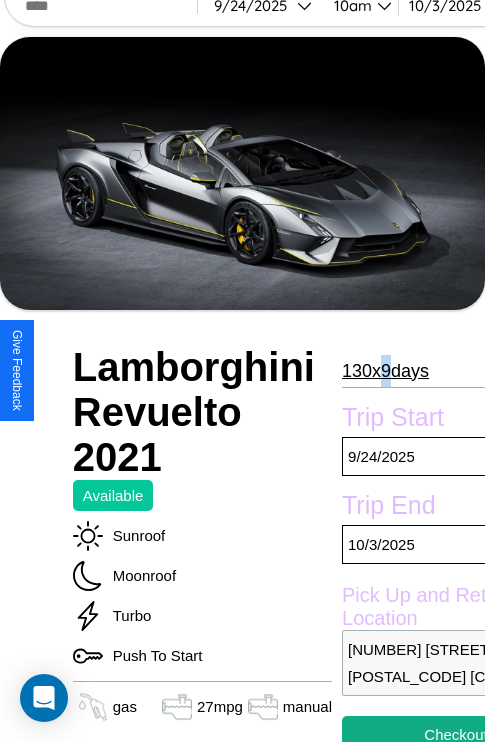 click on "130  x  9  days" at bounding box center (385, 371) 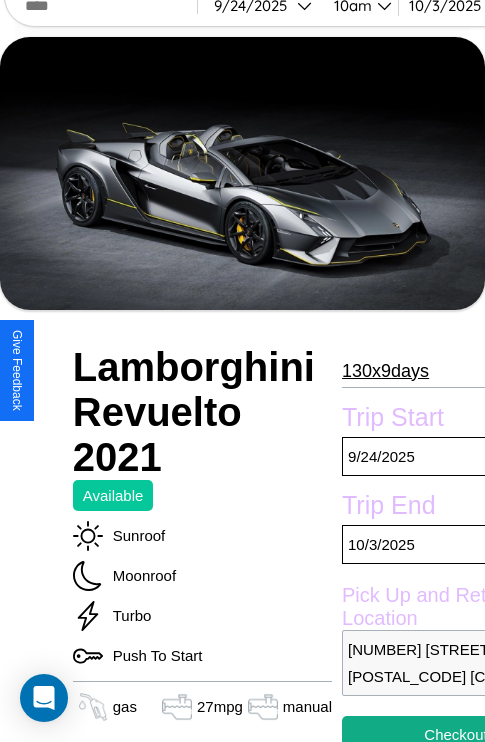 click on "130  x  9  days" at bounding box center (385, 371) 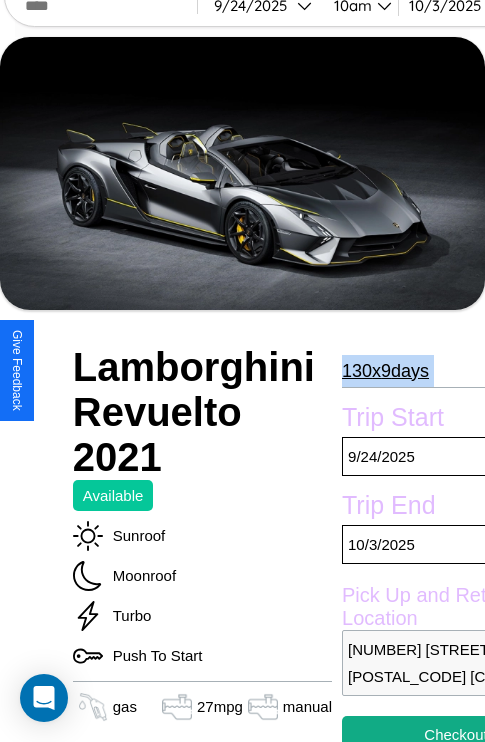 click on "130  x  9  days" at bounding box center (385, 371) 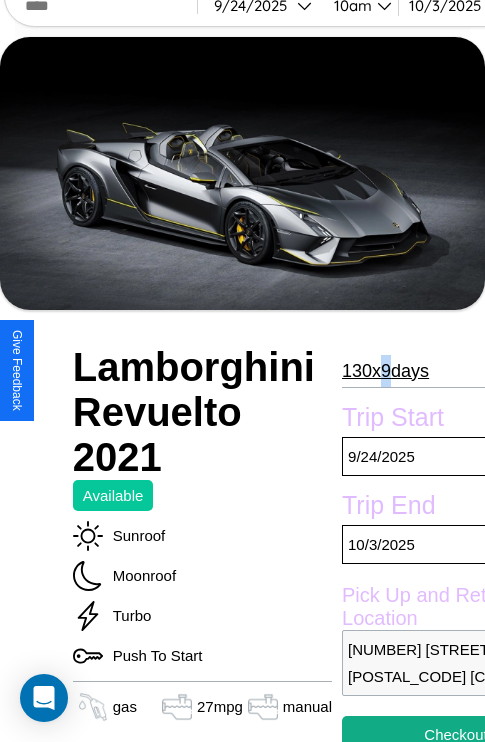 click on "130  x  9  days" at bounding box center (385, 371) 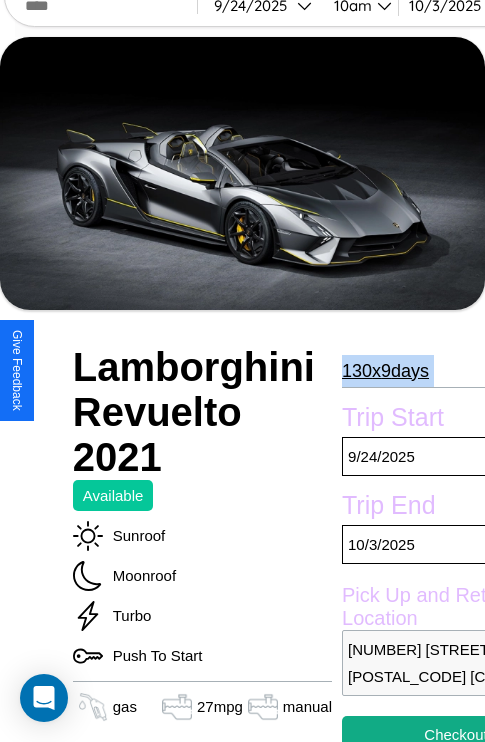 click on "130  x  9  days" at bounding box center [385, 371] 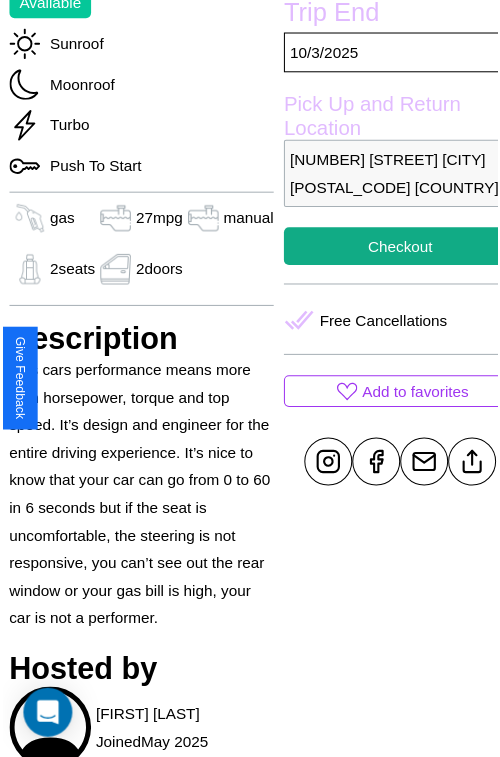 scroll, scrollTop: 550, scrollLeft: 68, axis: both 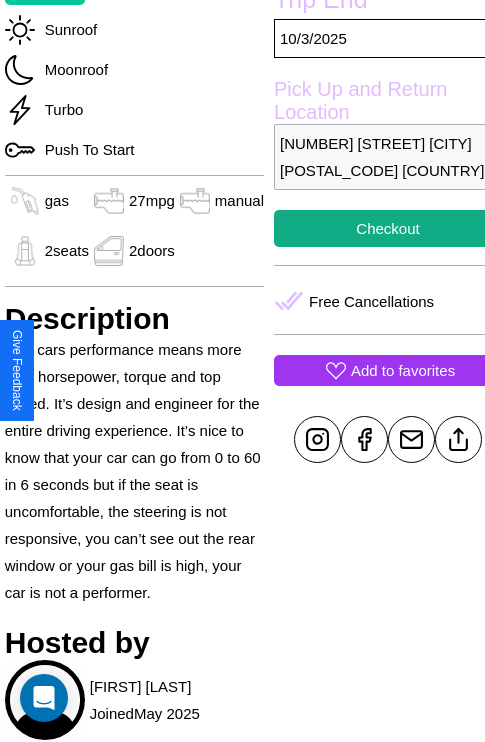 click on "Add to favorites" at bounding box center [403, 370] 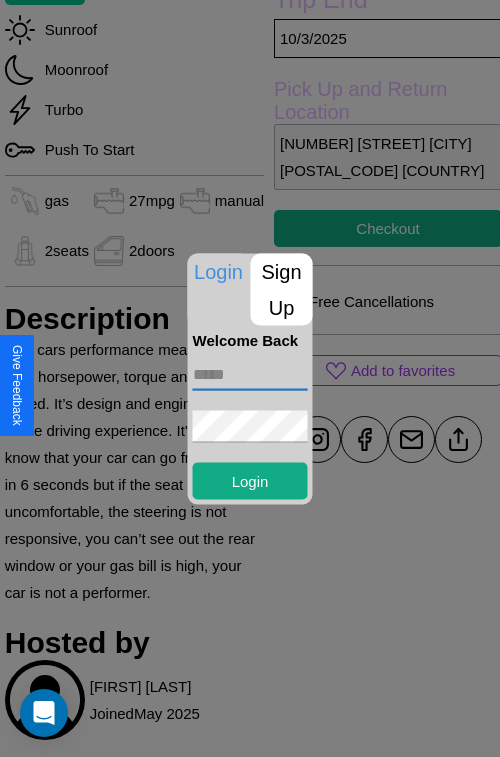 click at bounding box center (250, 374) 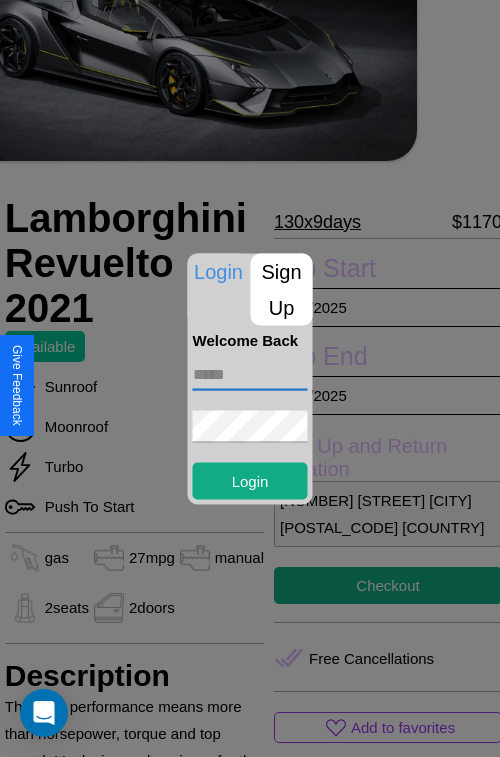 scroll, scrollTop: 36, scrollLeft: 68, axis: both 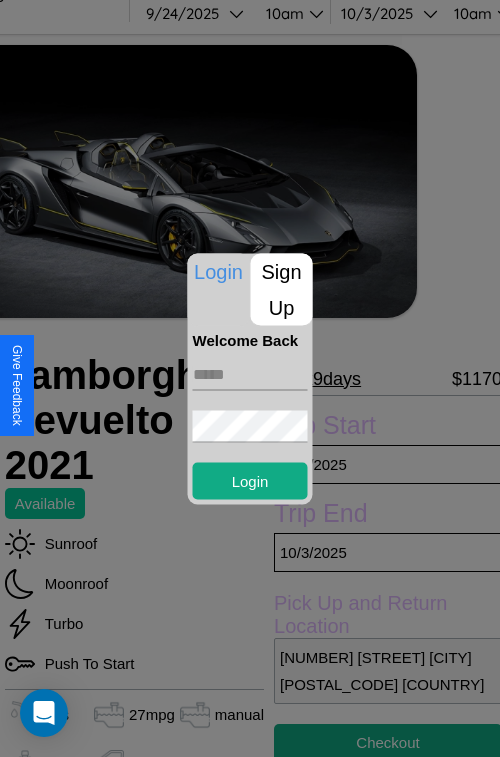 click on "Login Sign Up Welcome Back Login" at bounding box center (250, 378) 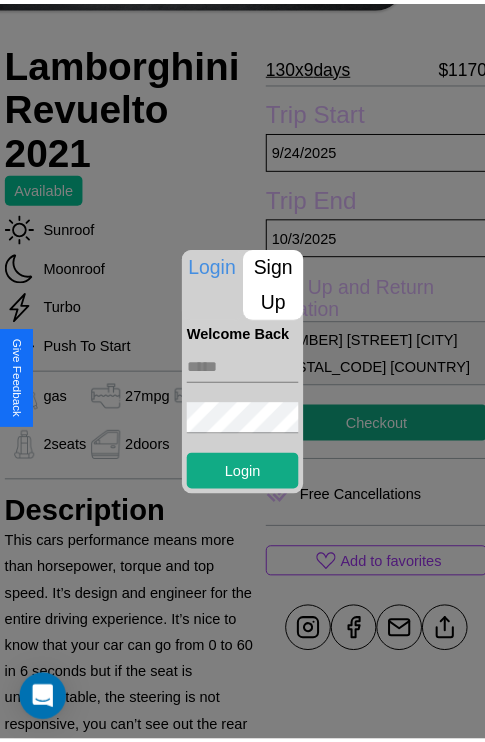 scroll, scrollTop: 400, scrollLeft: 68, axis: both 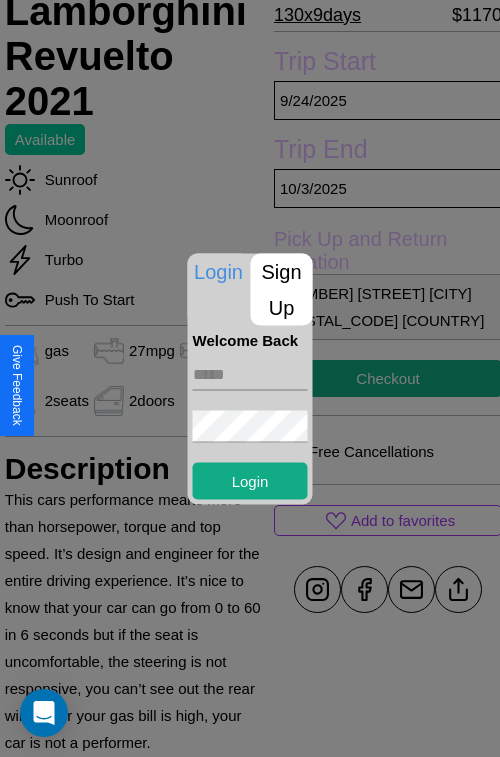 click at bounding box center (250, 378) 